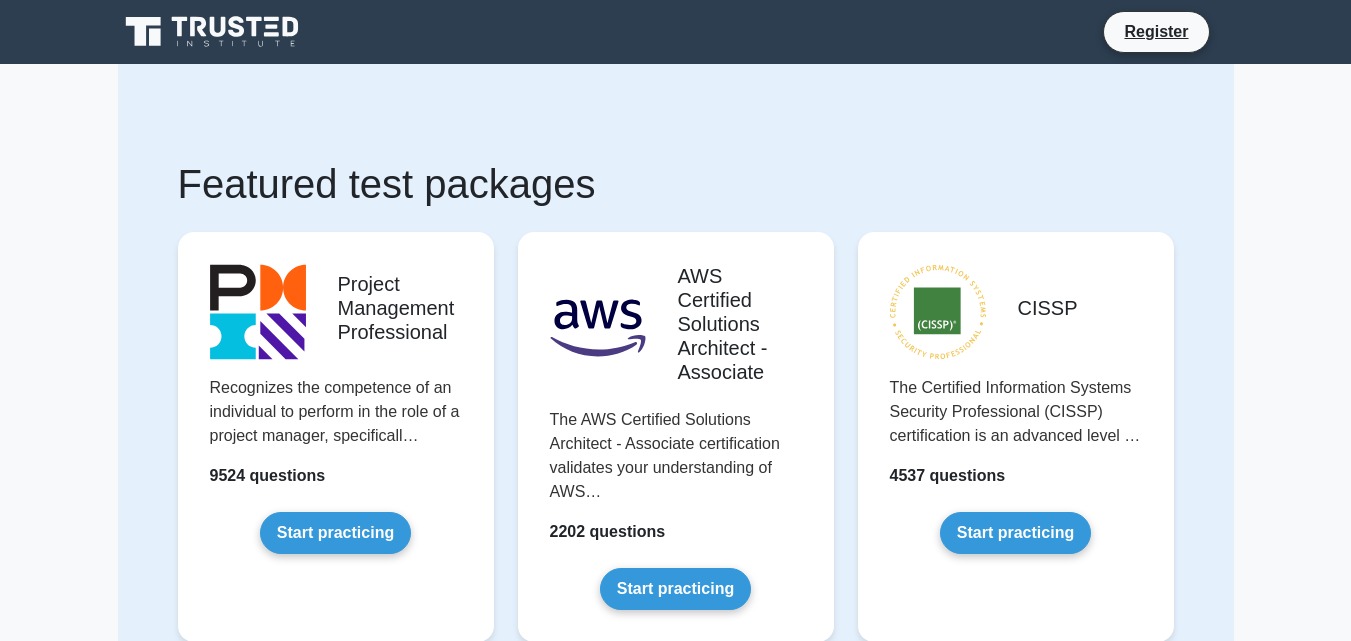 scroll, scrollTop: 0, scrollLeft: 0, axis: both 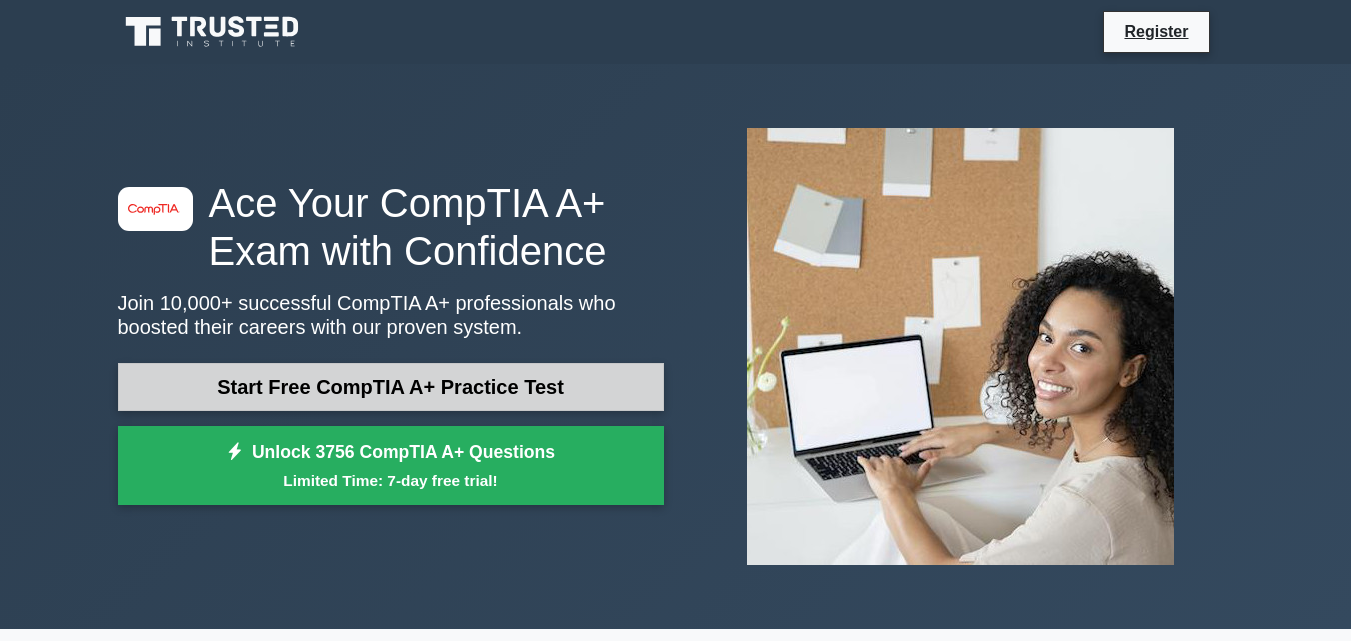 click on "Start Free CompTIA A+ Practice Test" at bounding box center (391, 387) 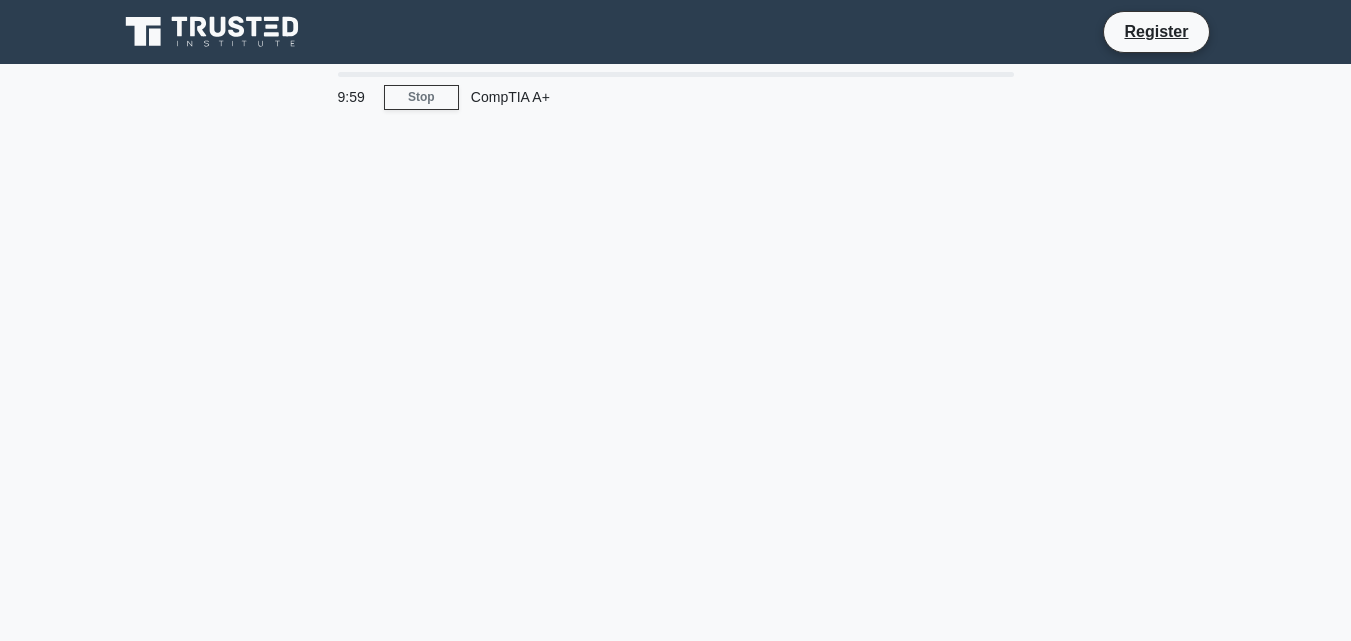 scroll, scrollTop: 0, scrollLeft: 0, axis: both 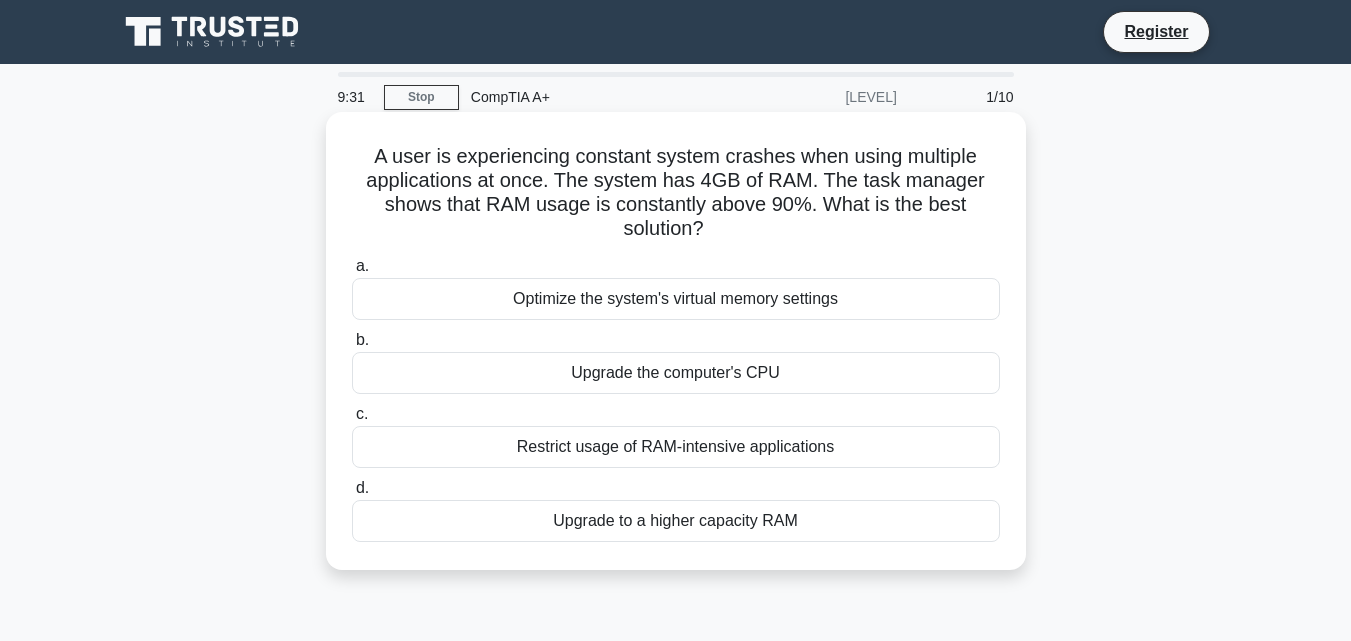 click on "Upgrade to a higher capacity RAM" at bounding box center (676, 521) 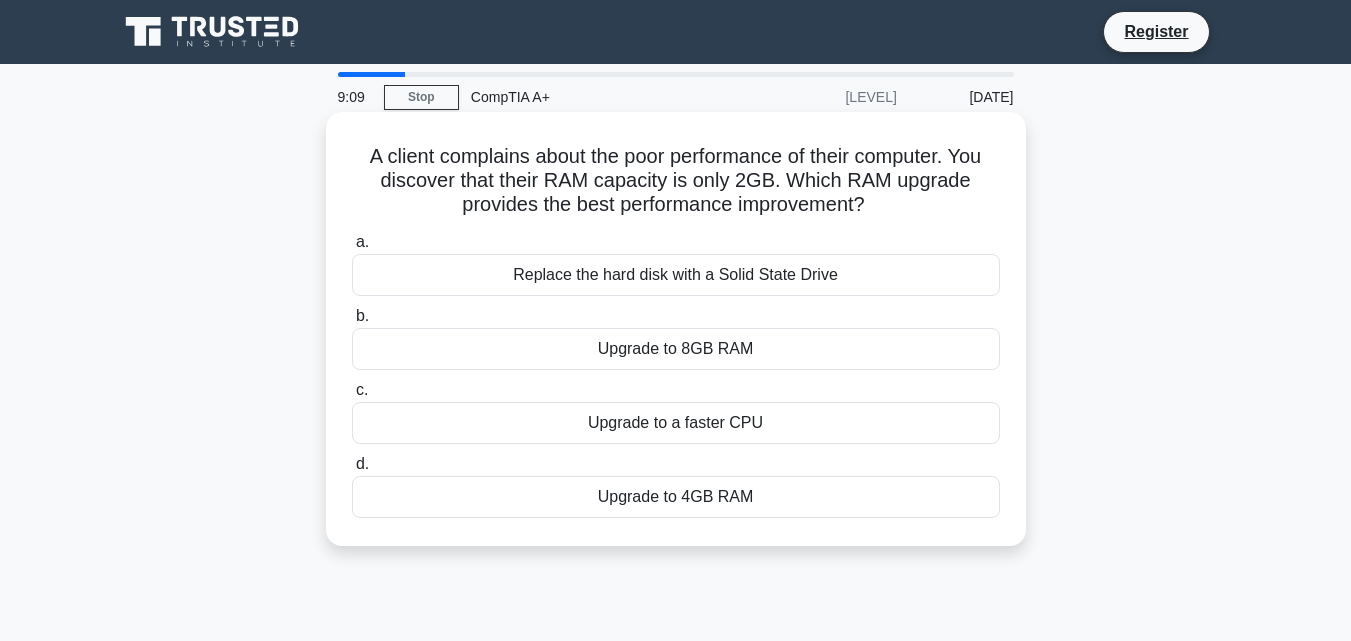 click on "Upgrade to 4GB RAM" at bounding box center [676, 497] 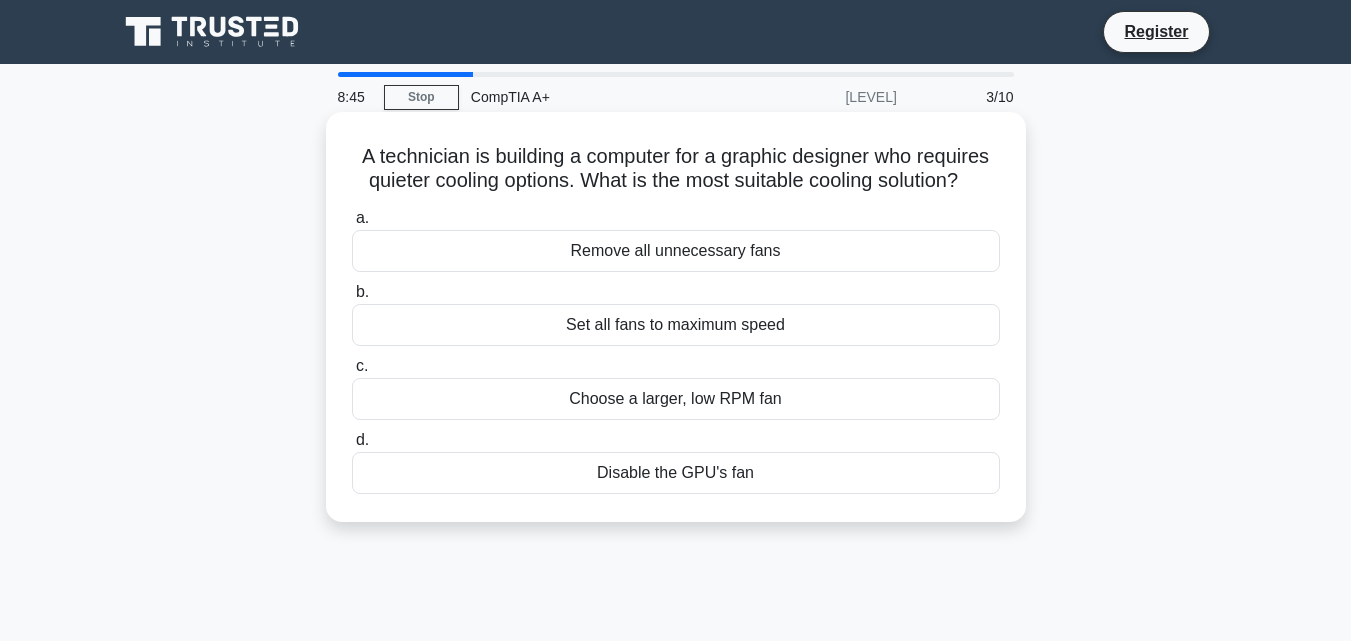 click on "Remove all unnecessary fans" at bounding box center (676, 251) 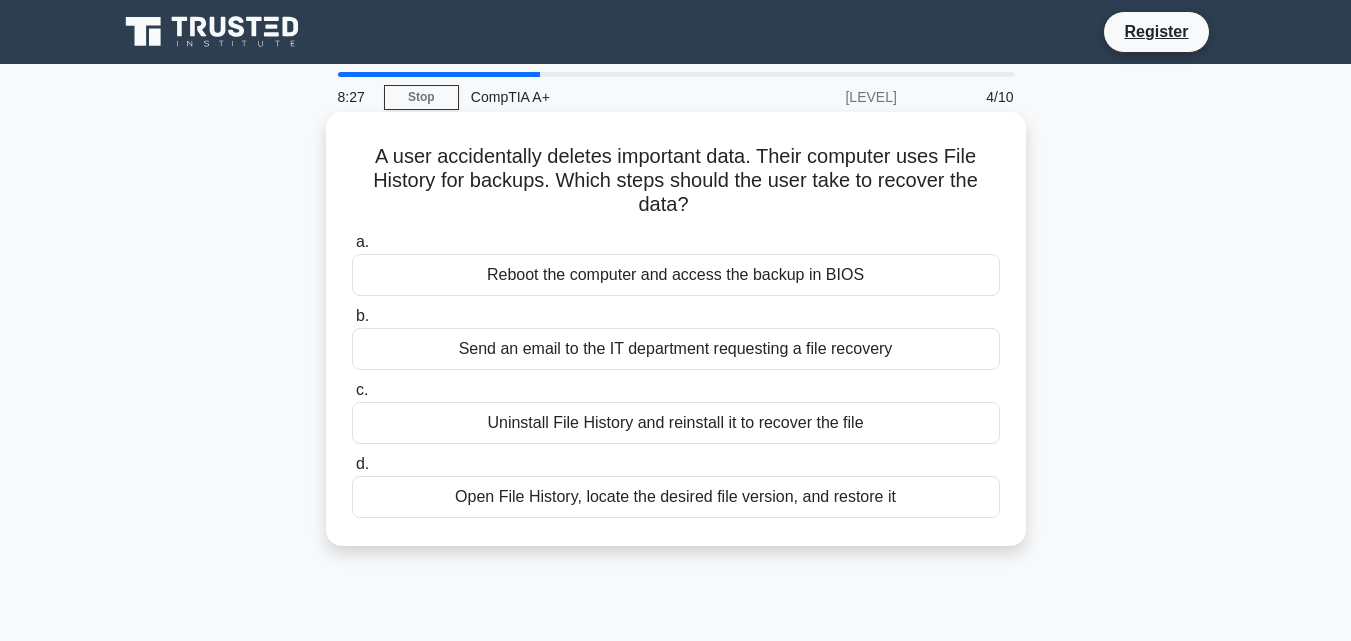 click on "Open File History, locate the desired file version, and restore it" at bounding box center (676, 497) 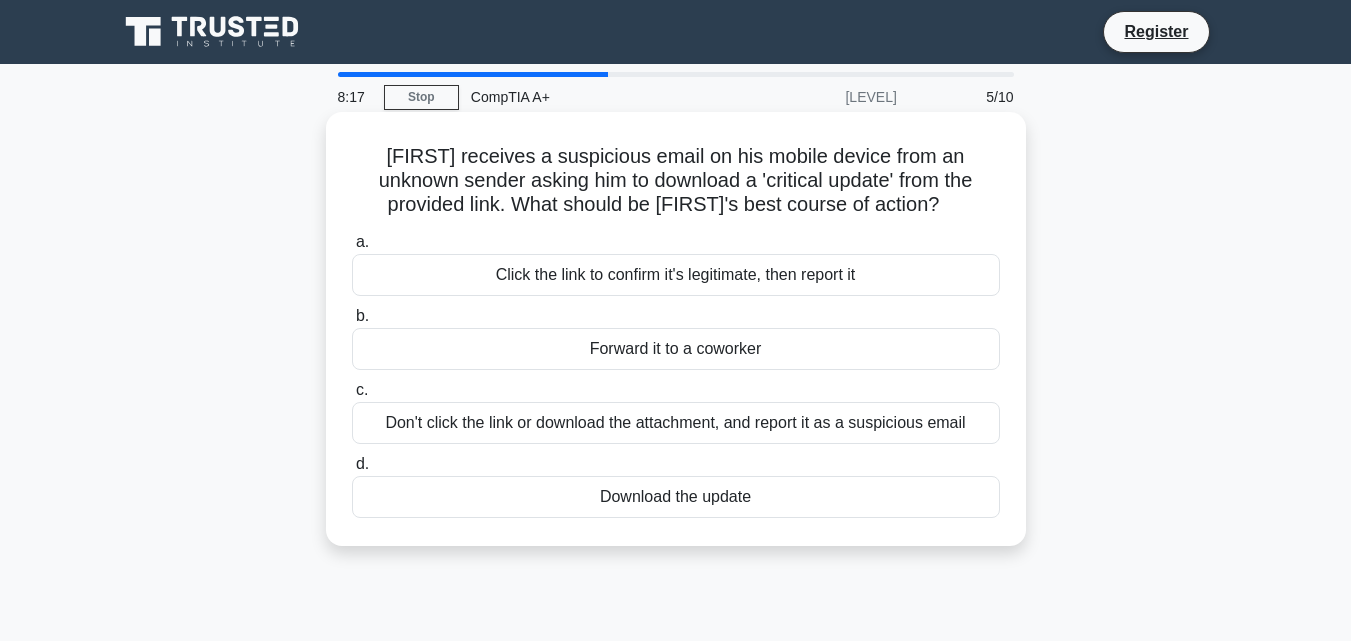 click on "Don't click the link or download the attachment, and report it as a suspicious email" at bounding box center [676, 423] 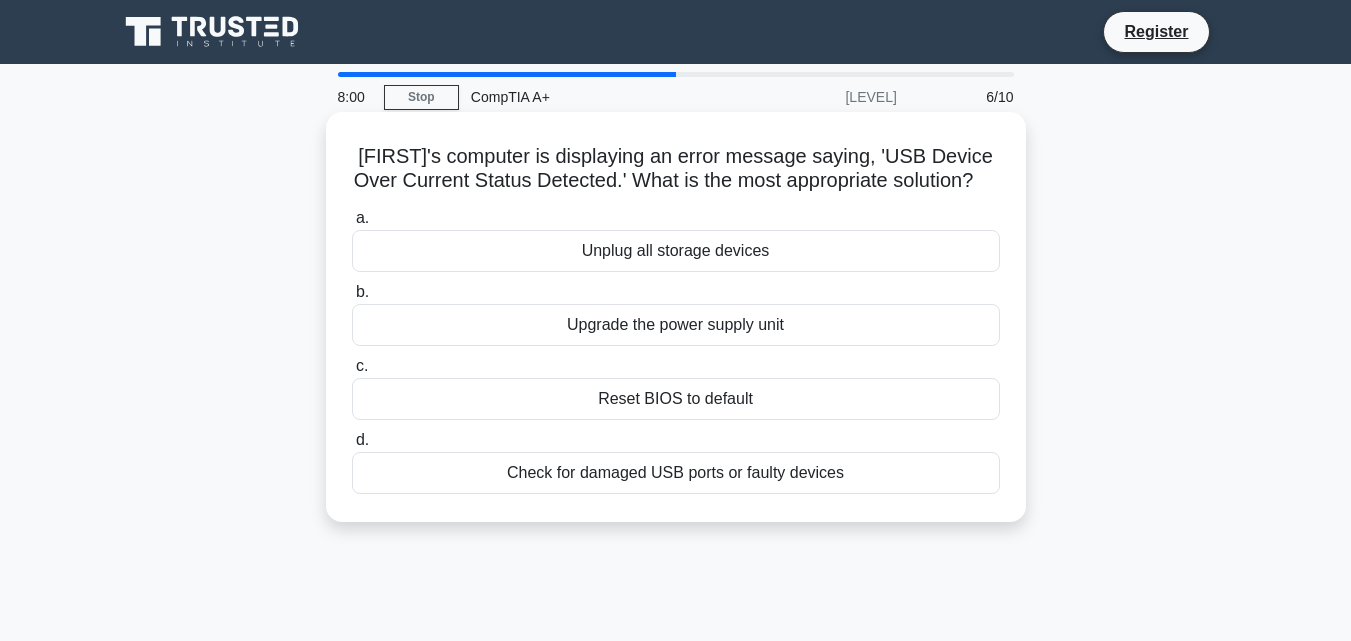 click on "Check for damaged USB ports or faulty devices" at bounding box center (676, 473) 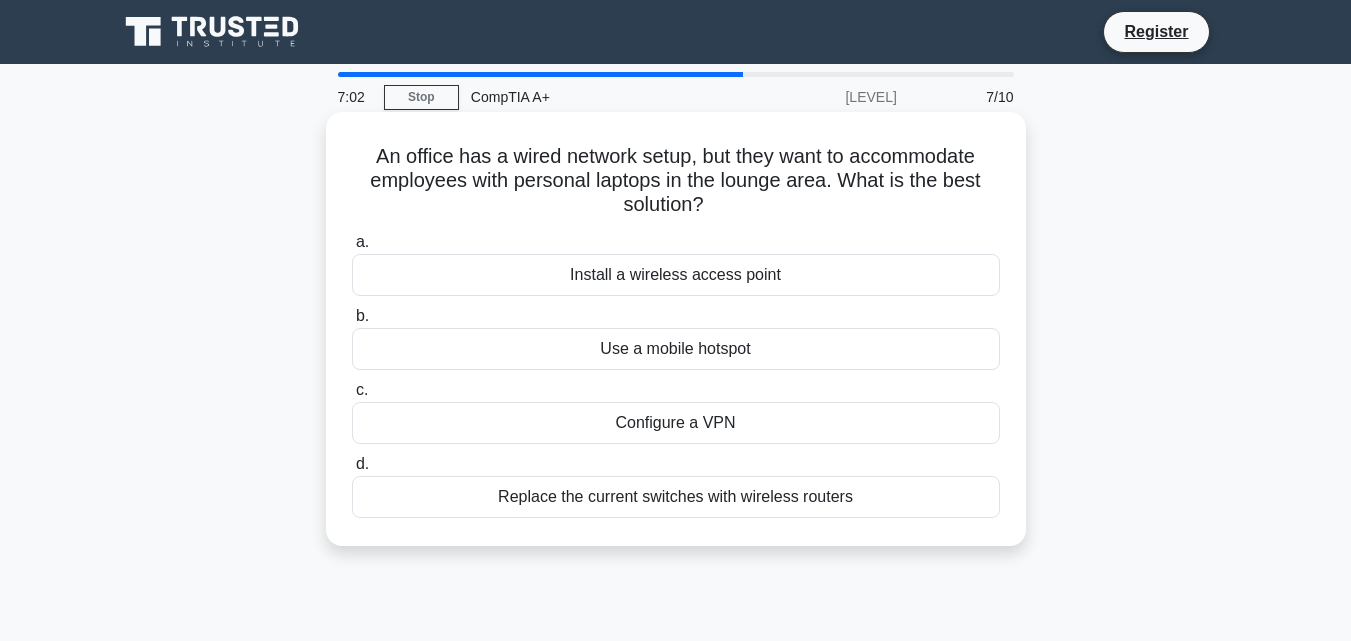 click on "Replace the current switches with wireless routers" at bounding box center [676, 497] 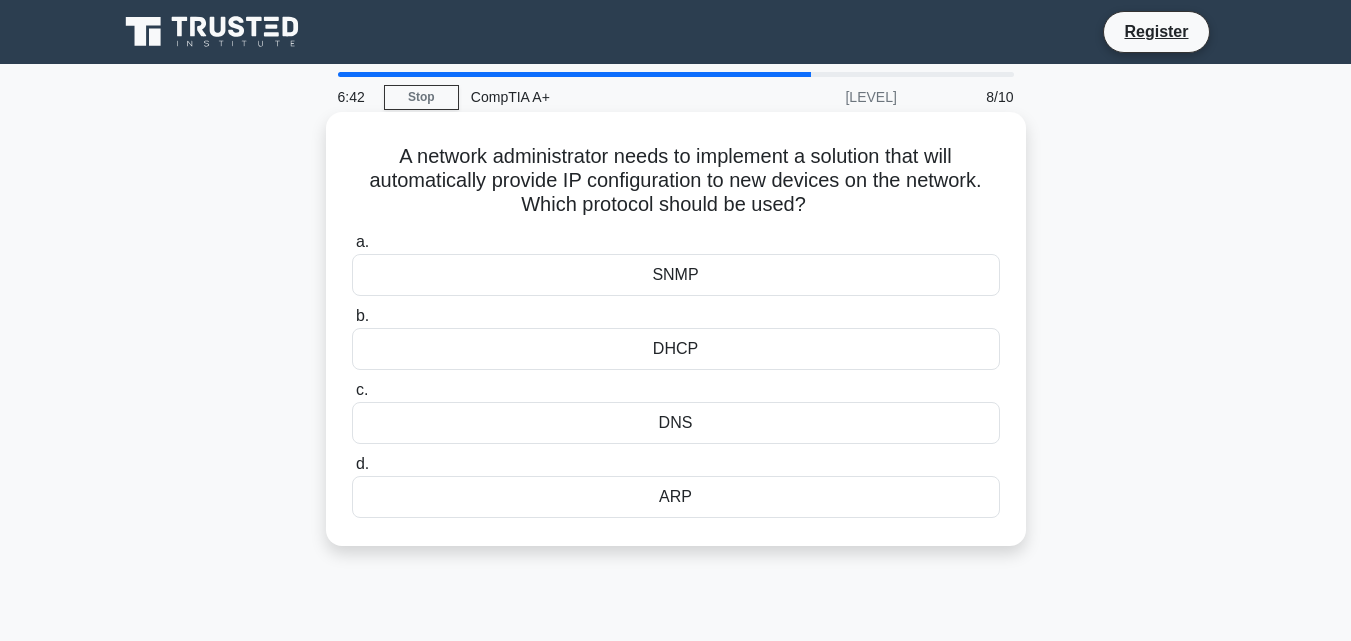 click on "DHCP" at bounding box center [676, 349] 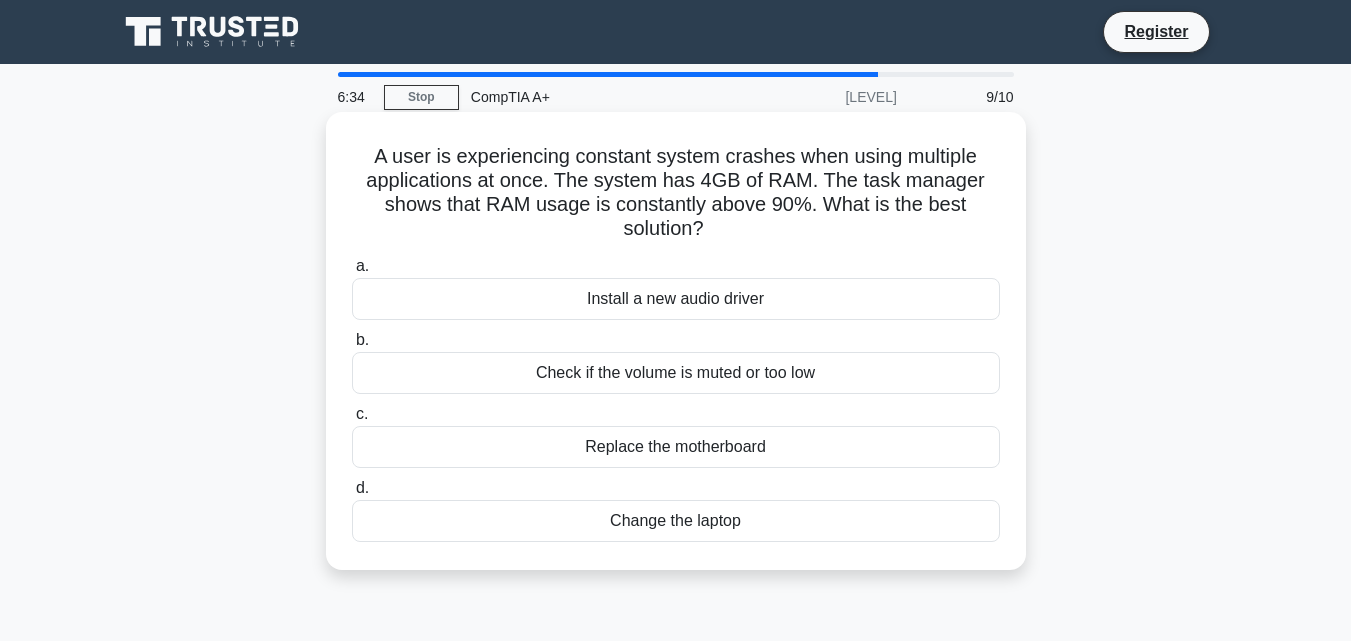 click on "Check if the volume is muted or too low" at bounding box center [676, 373] 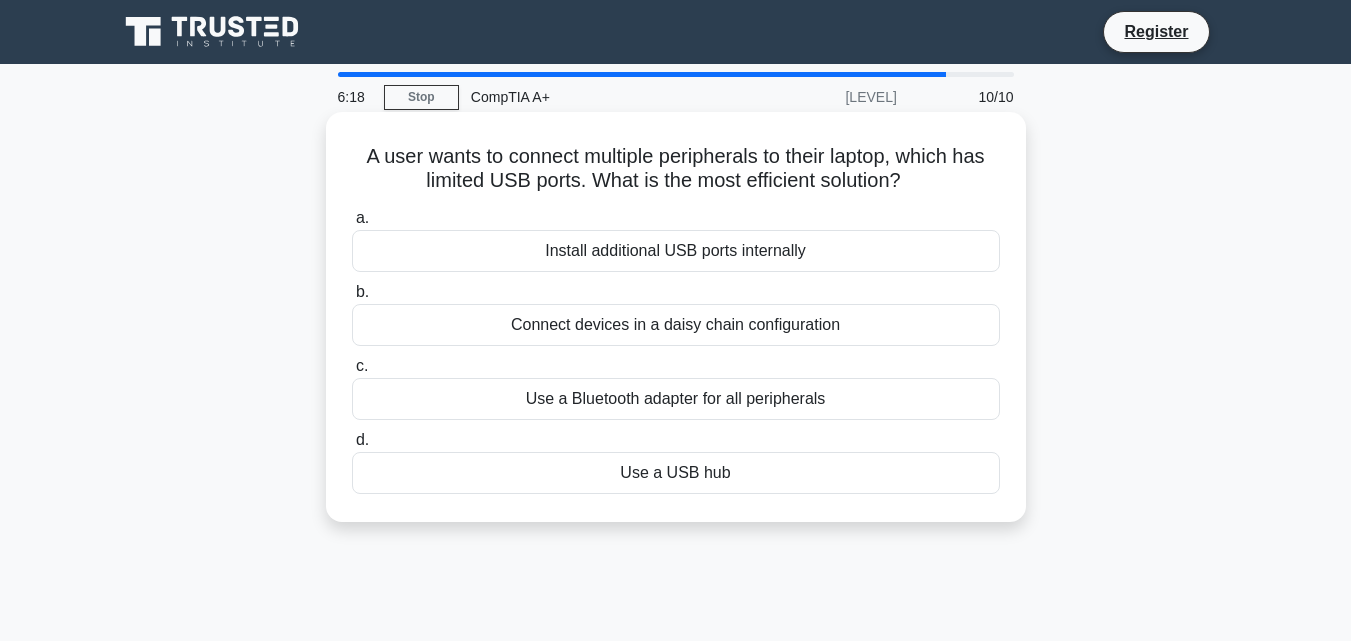 click on "Use a USB hub" at bounding box center [676, 473] 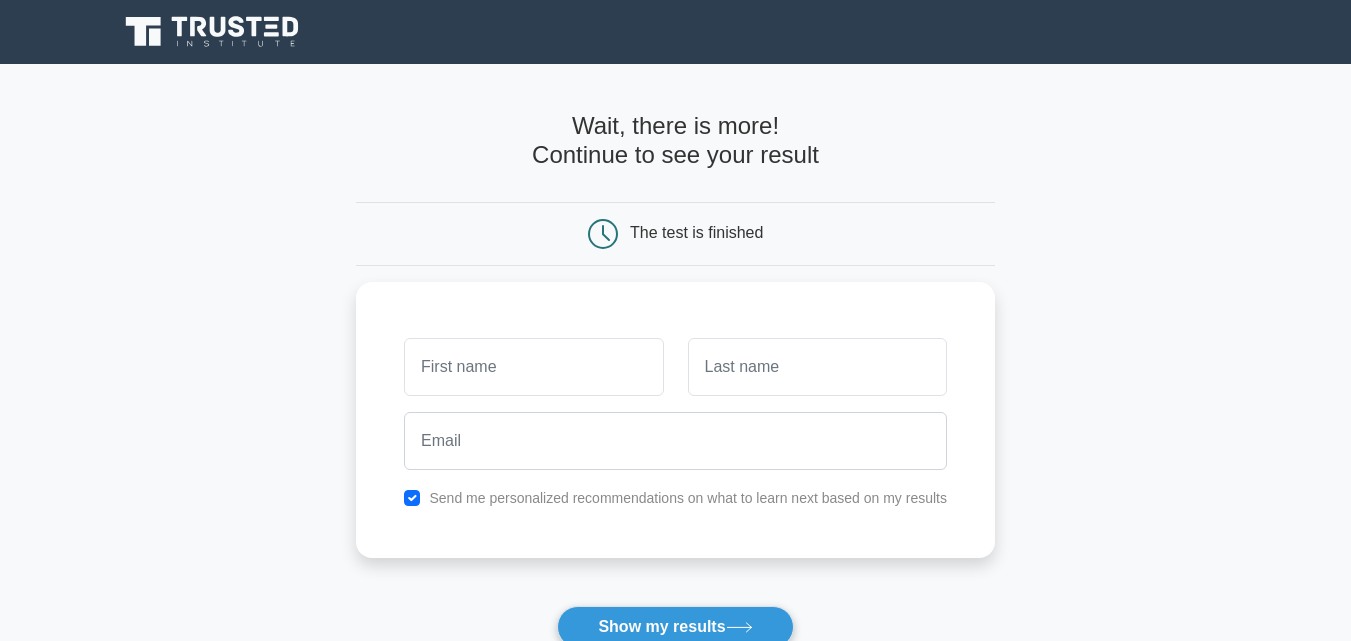 scroll, scrollTop: 0, scrollLeft: 0, axis: both 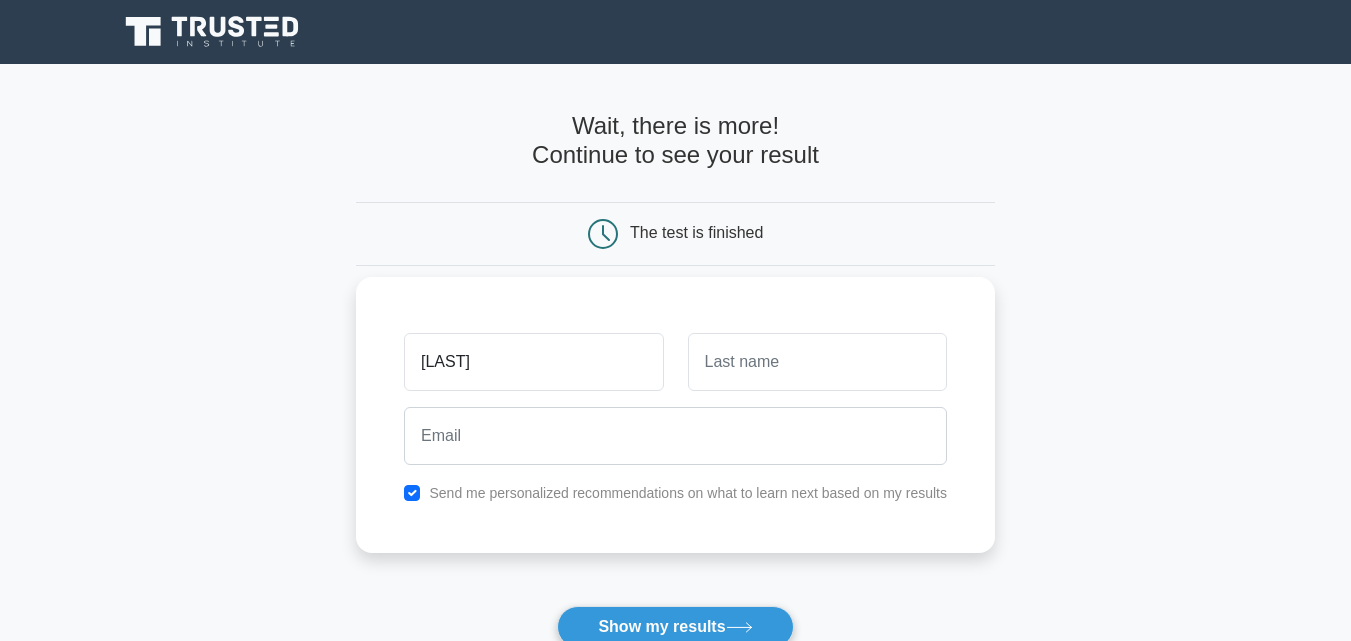 type on "[LAST]" 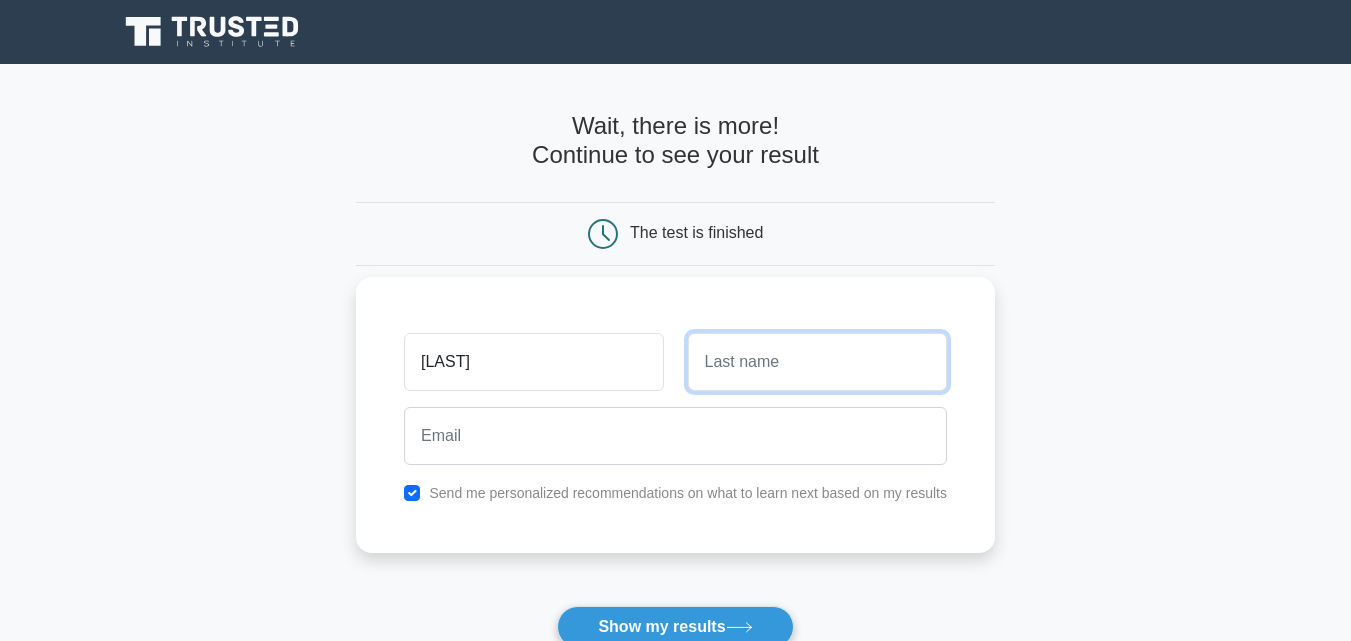 click at bounding box center (817, 362) 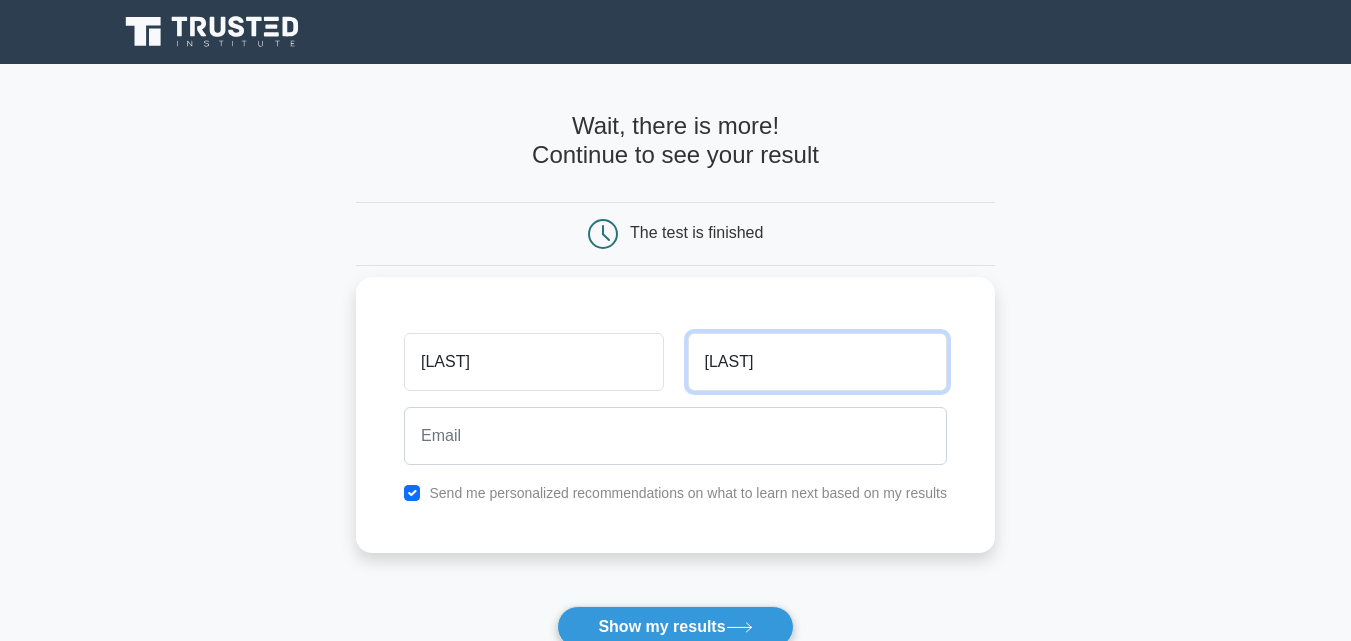 type on "[LAST]" 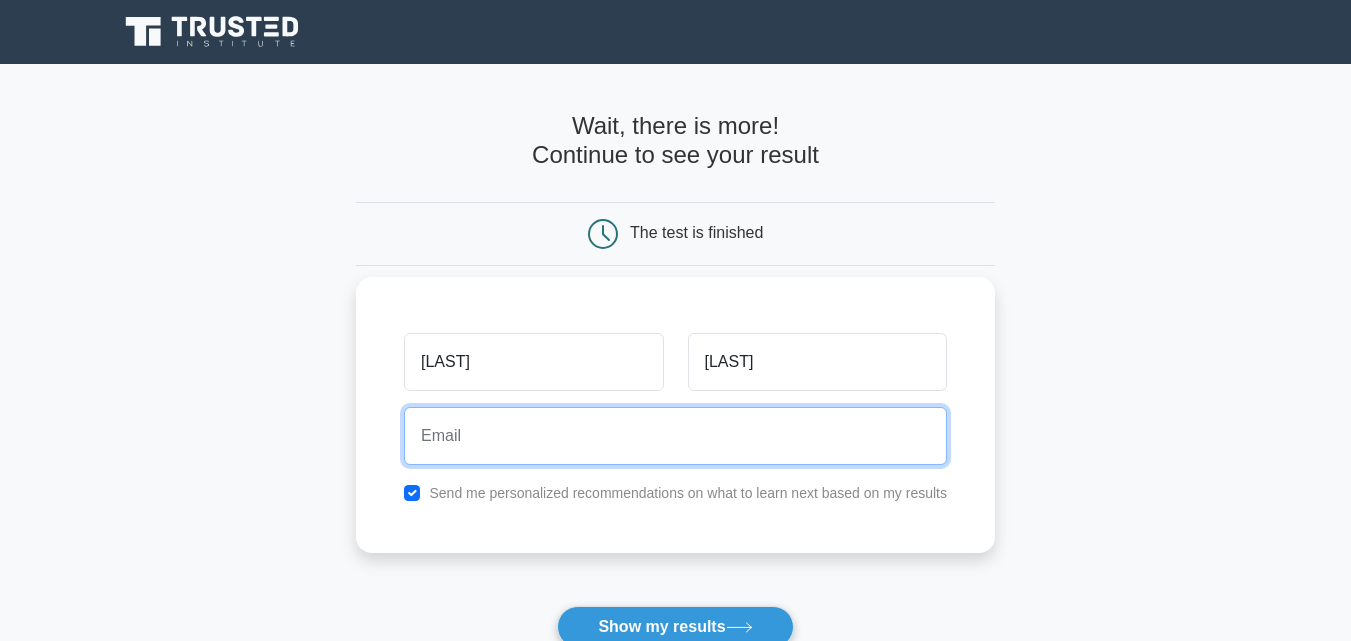 click at bounding box center [675, 436] 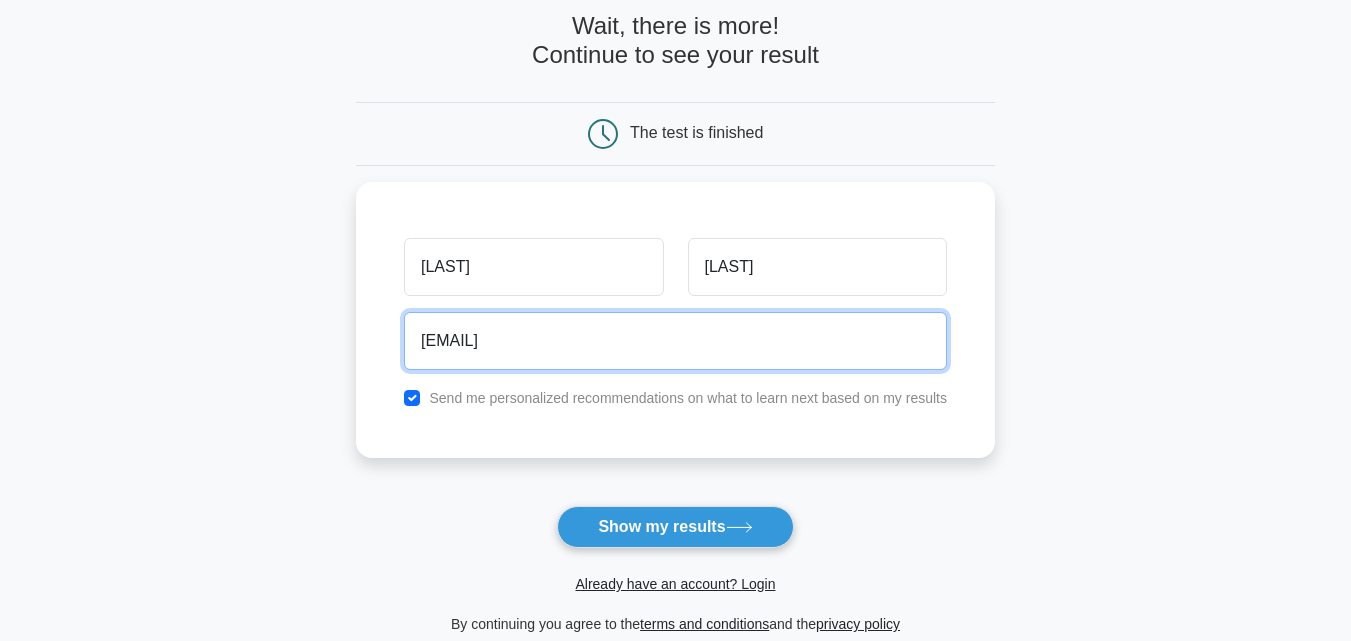 scroll, scrollTop: 153, scrollLeft: 0, axis: vertical 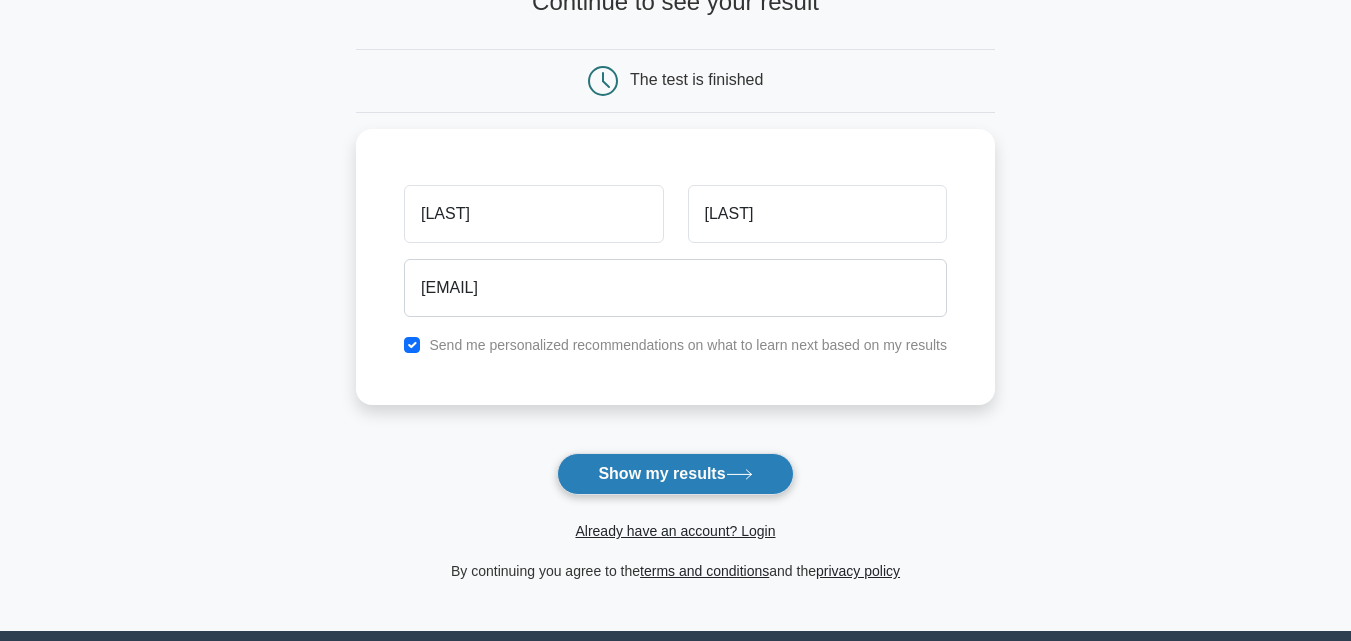 click on "Show my results" at bounding box center (675, 474) 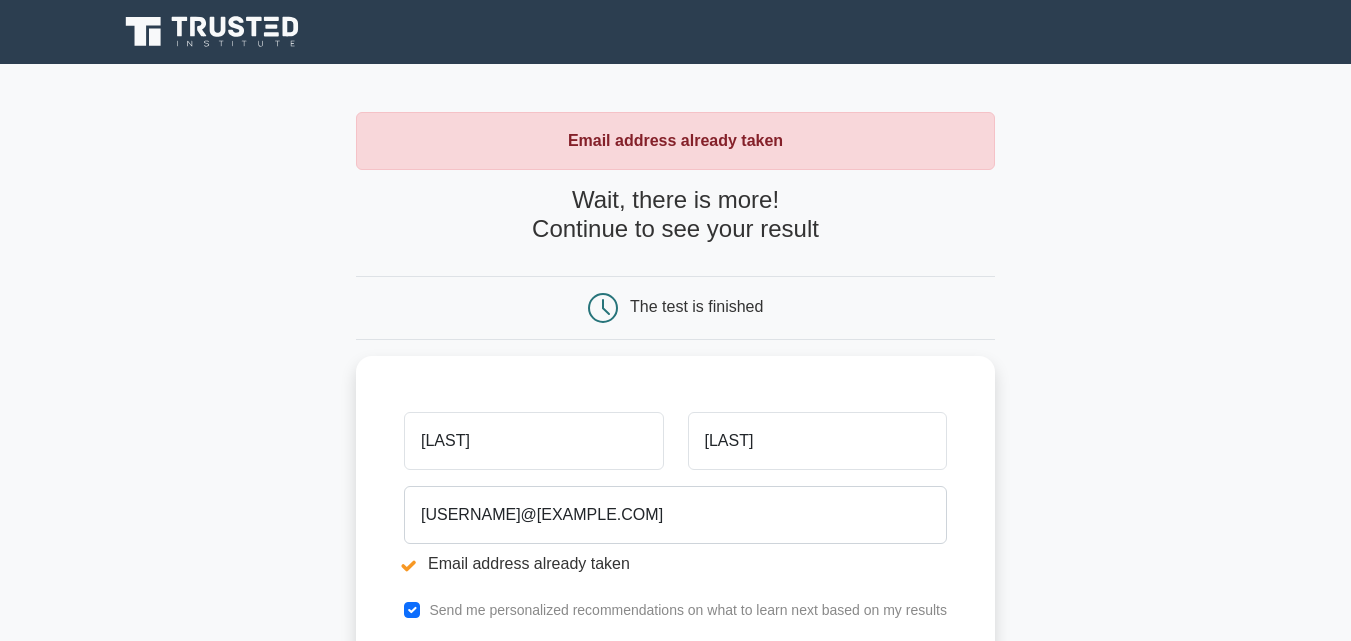 scroll, scrollTop: 0, scrollLeft: 0, axis: both 